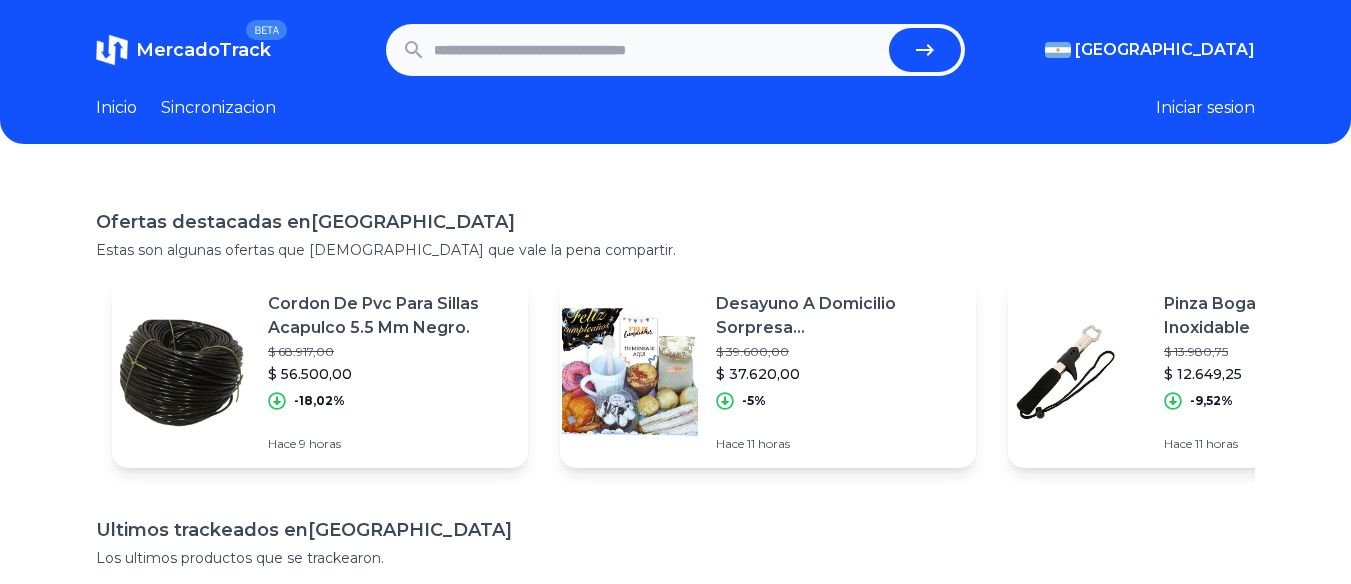 scroll, scrollTop: 0, scrollLeft: 0, axis: both 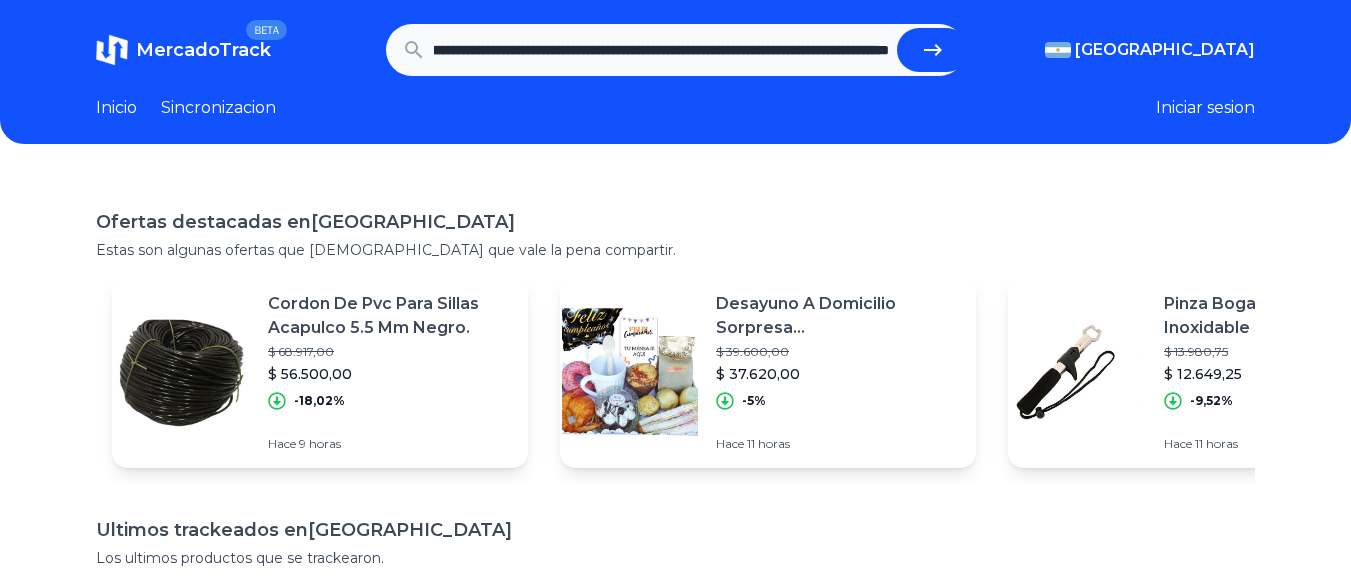 click at bounding box center [933, 50] 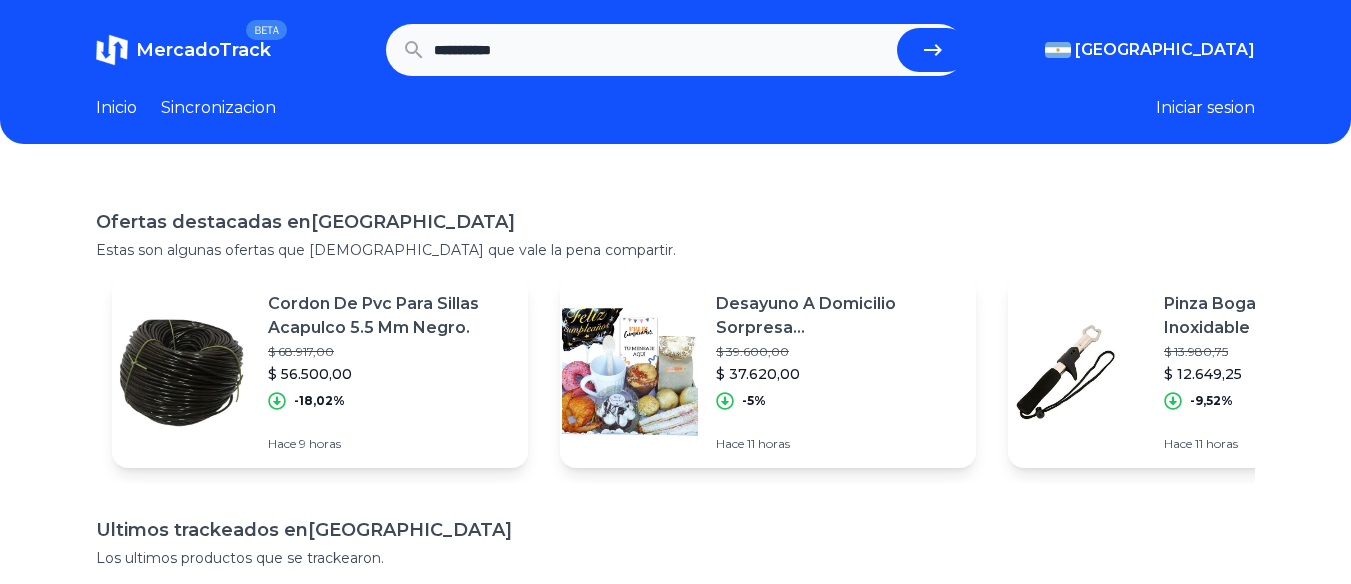 scroll, scrollTop: 0, scrollLeft: 0, axis: both 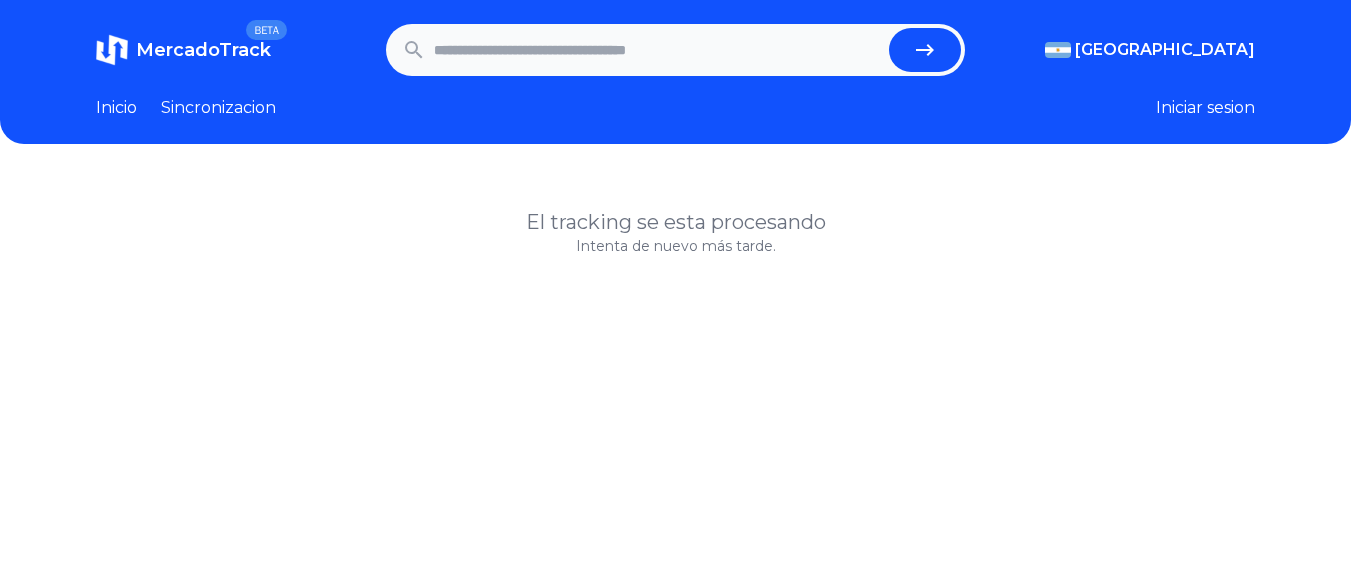 click at bounding box center (658, 50) 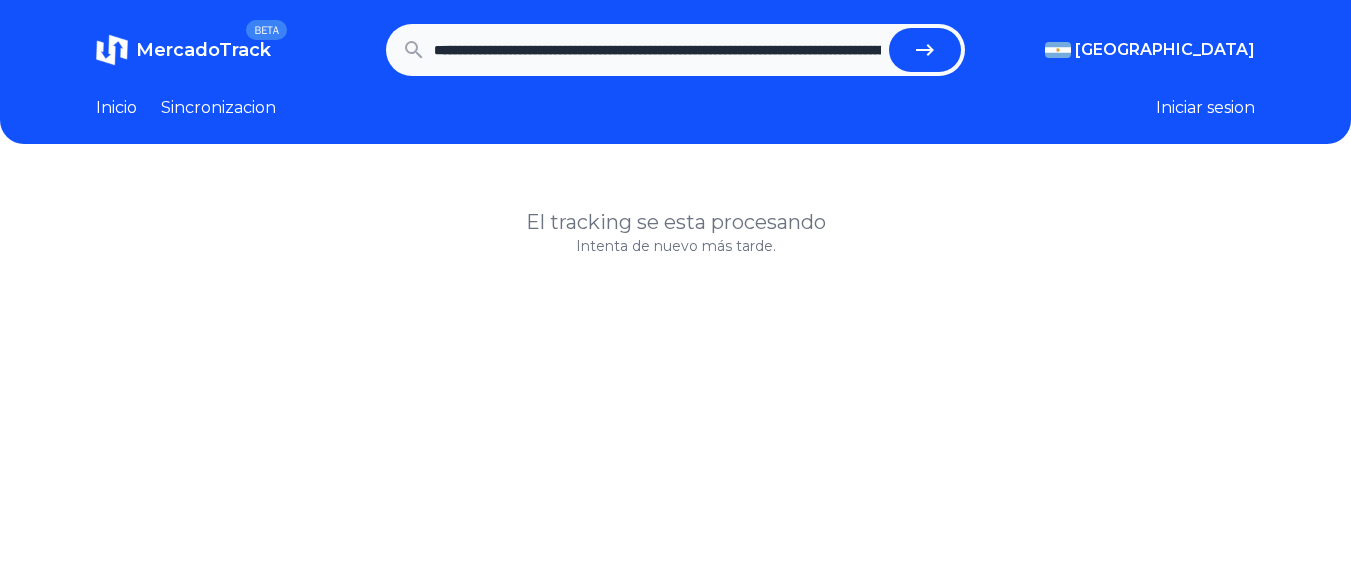 scroll, scrollTop: 0, scrollLeft: 6607, axis: horizontal 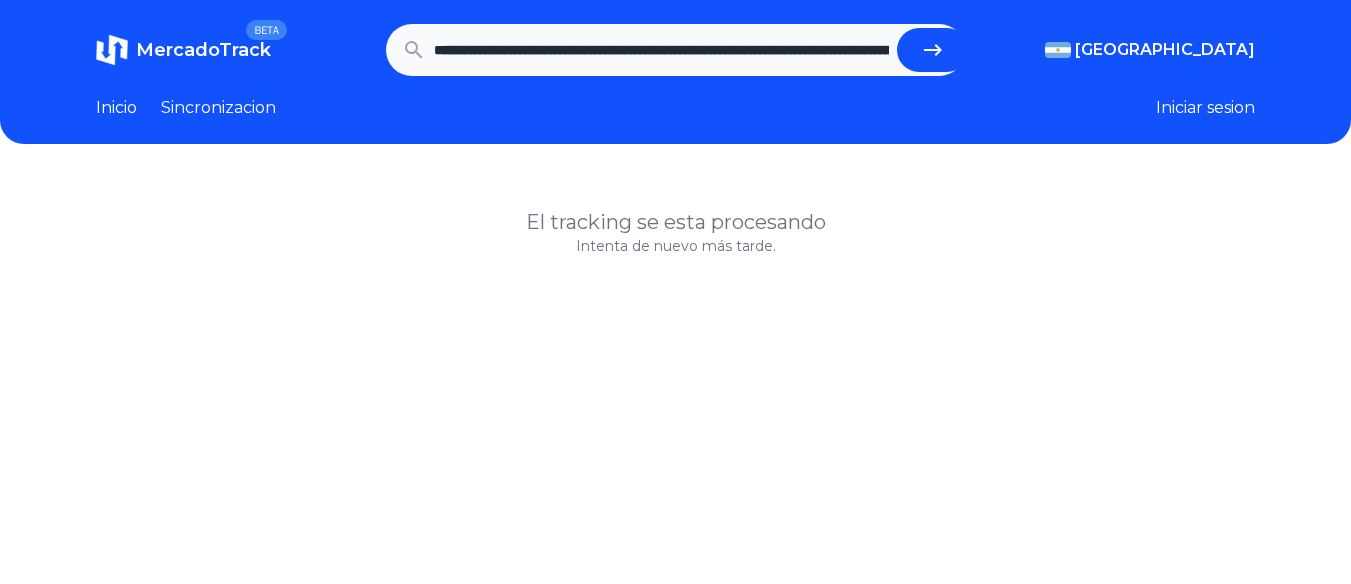 click at bounding box center (933, 50) 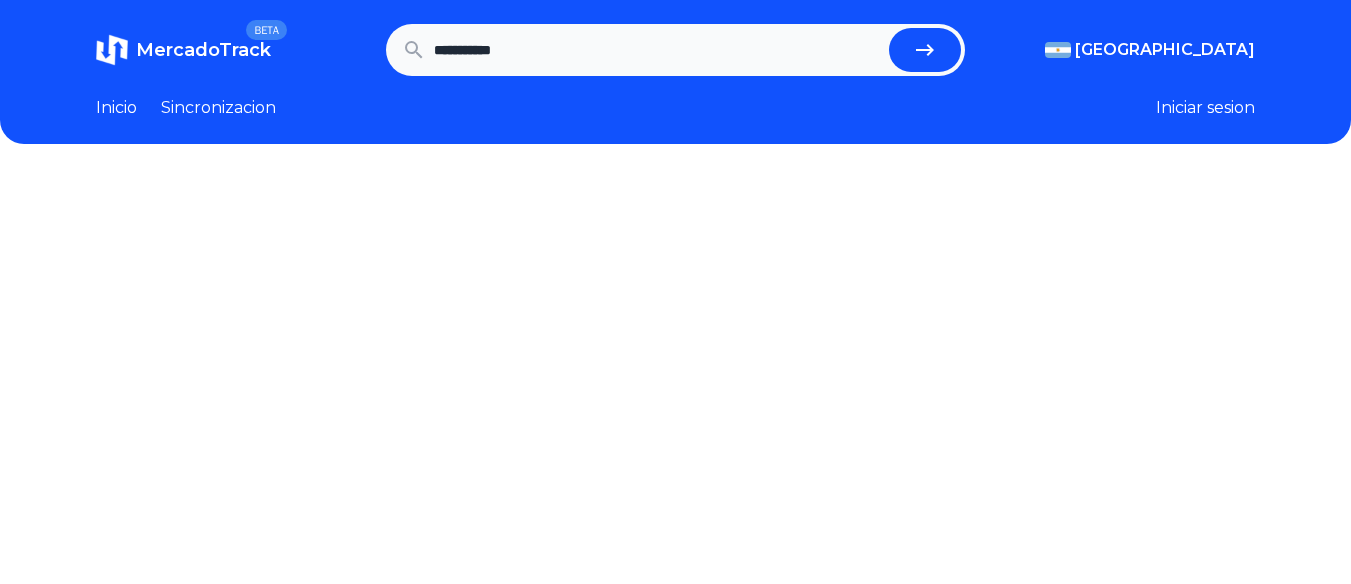 scroll, scrollTop: 0, scrollLeft: 0, axis: both 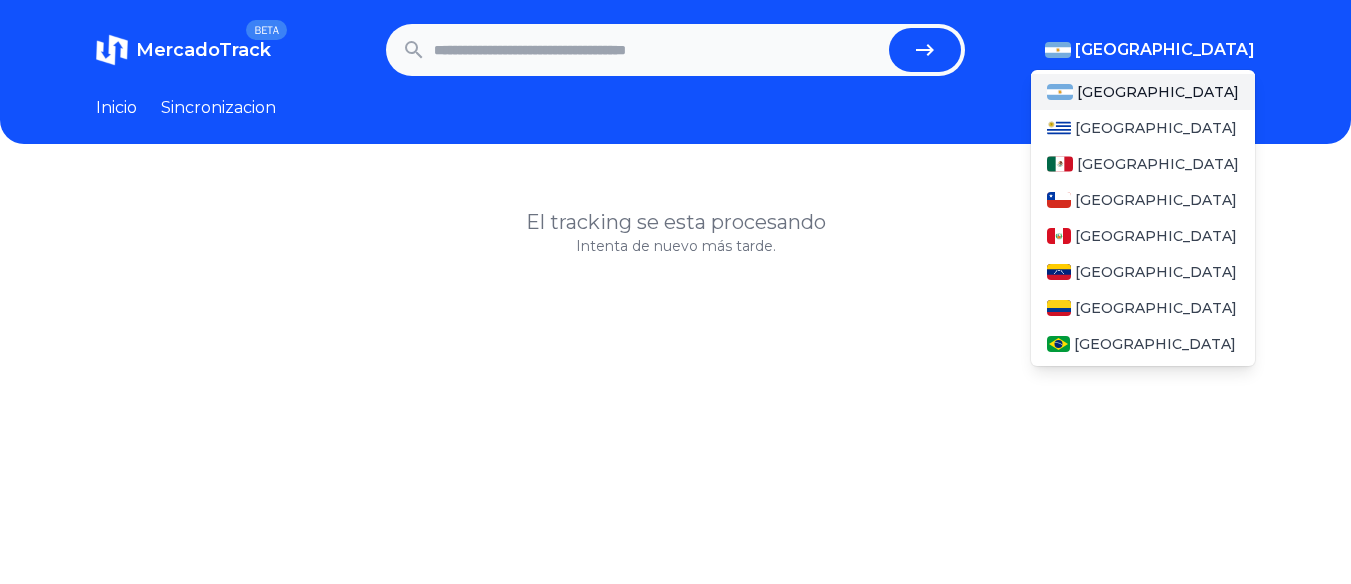 click on "[GEOGRAPHIC_DATA]" at bounding box center (1165, 50) 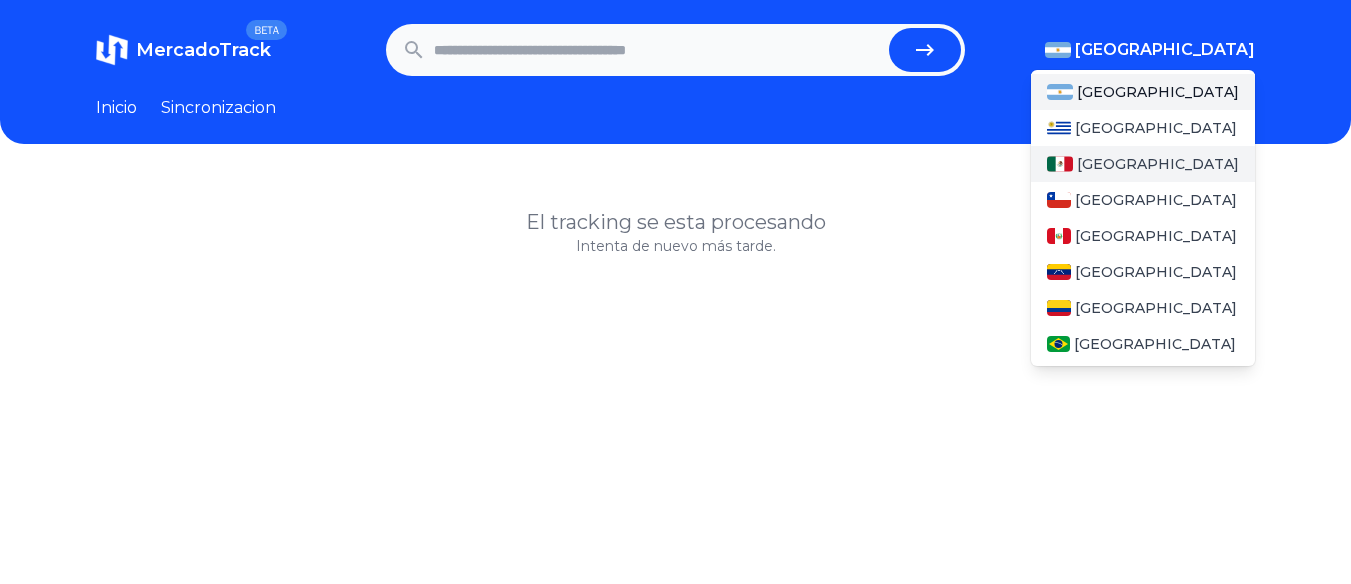 click on "[GEOGRAPHIC_DATA]" at bounding box center (1143, 164) 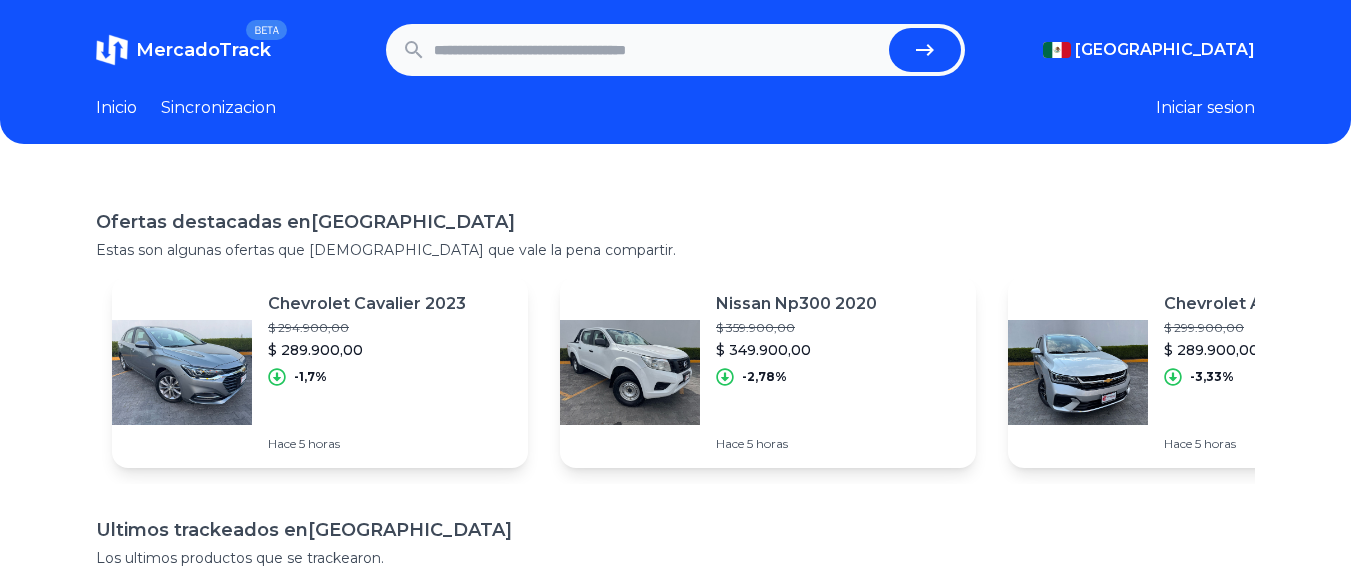 click at bounding box center (658, 50) 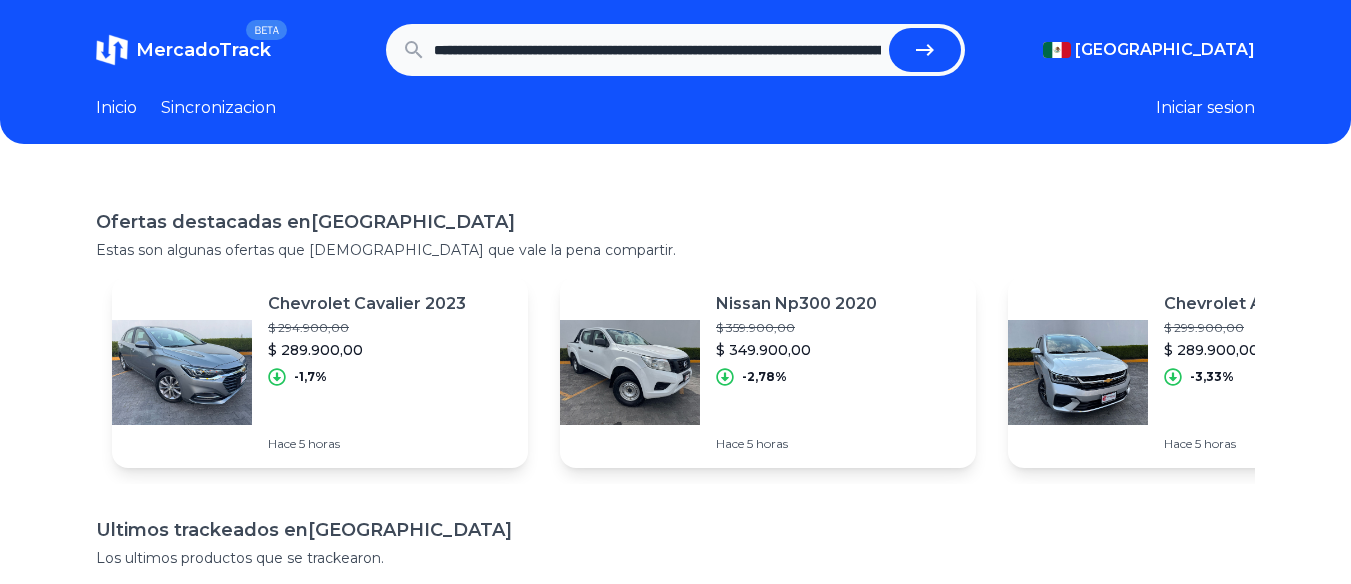 scroll, scrollTop: 0, scrollLeft: 6607, axis: horizontal 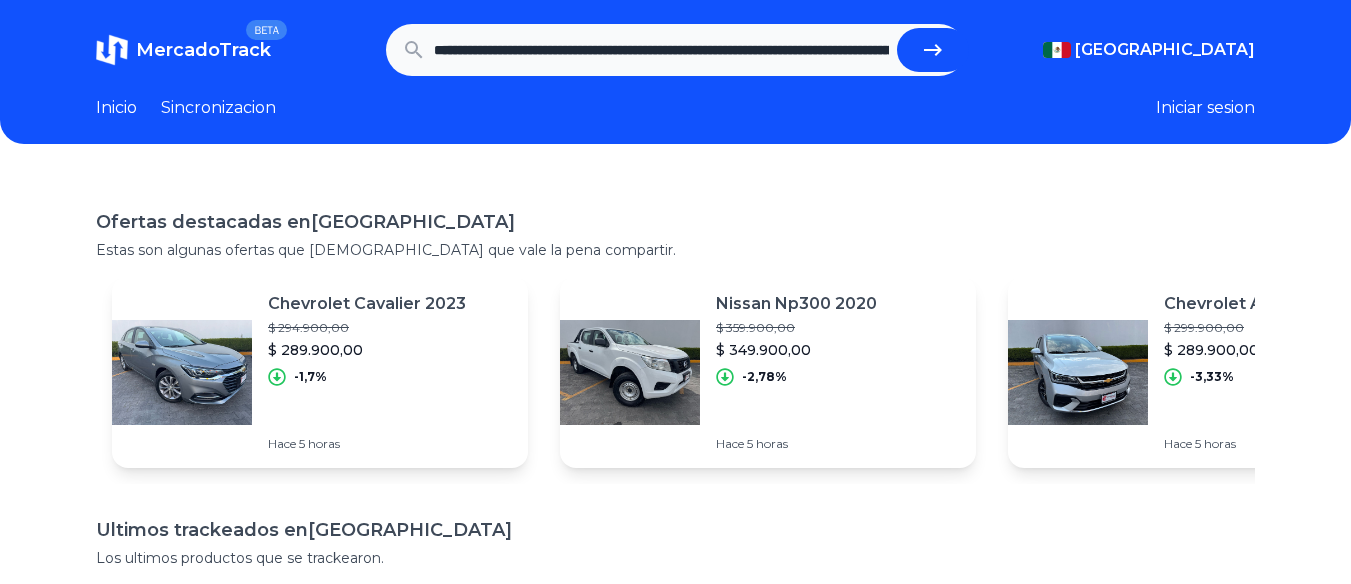 click at bounding box center [933, 50] 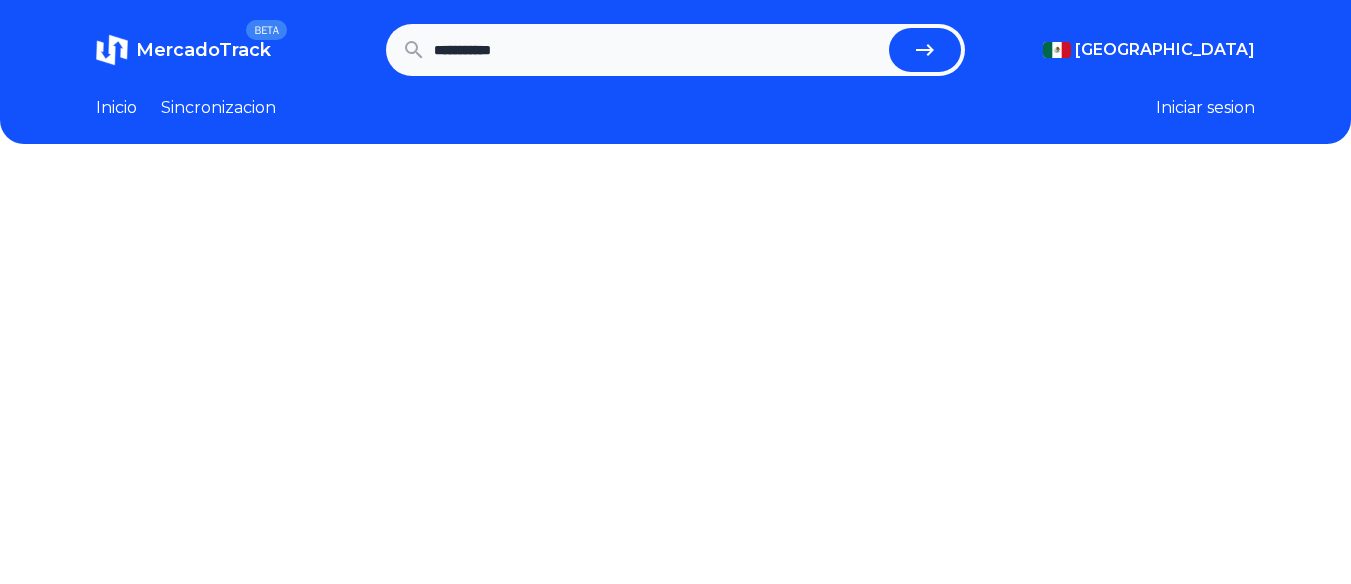 scroll, scrollTop: 0, scrollLeft: 0, axis: both 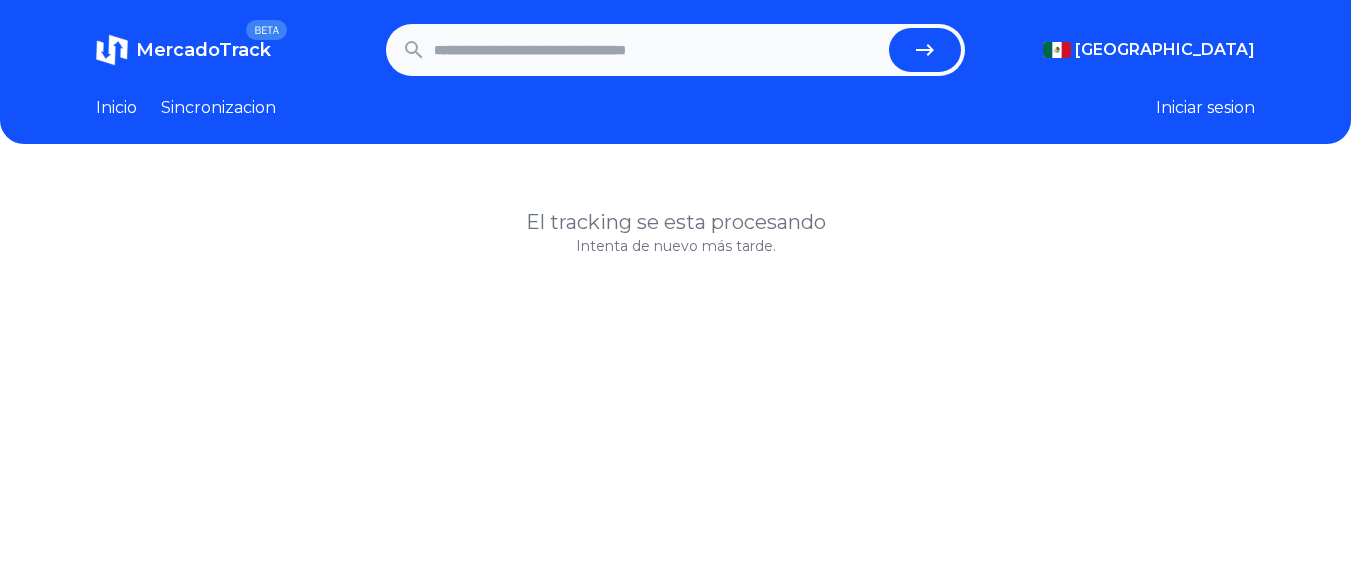 click at bounding box center [658, 50] 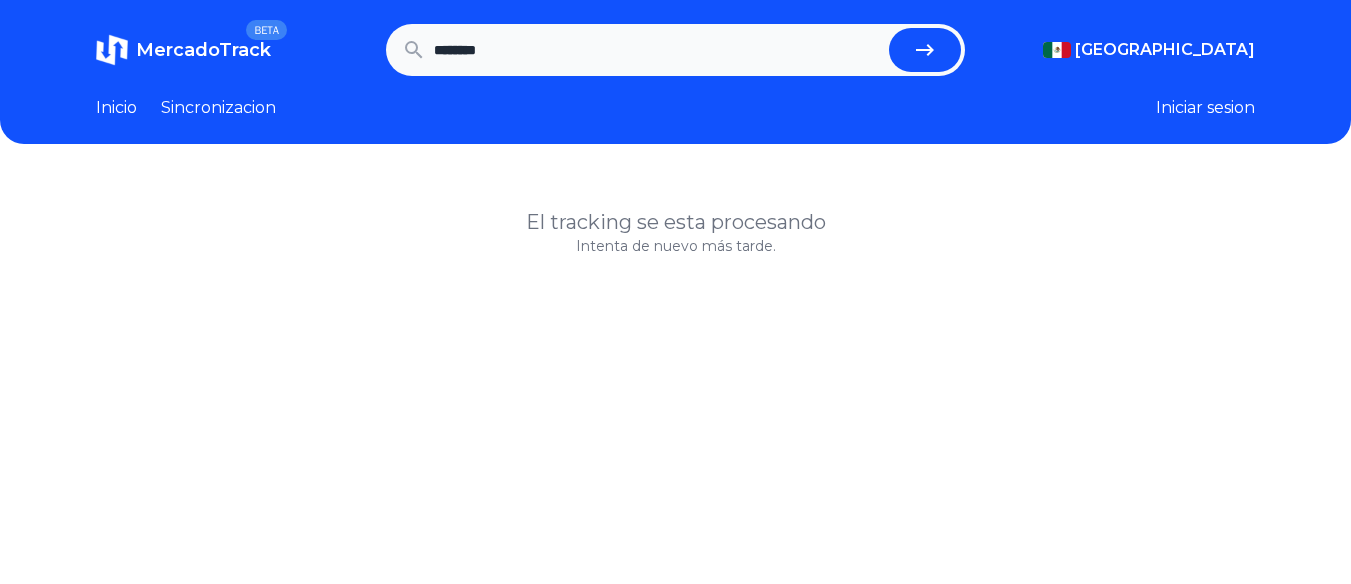 type on "********" 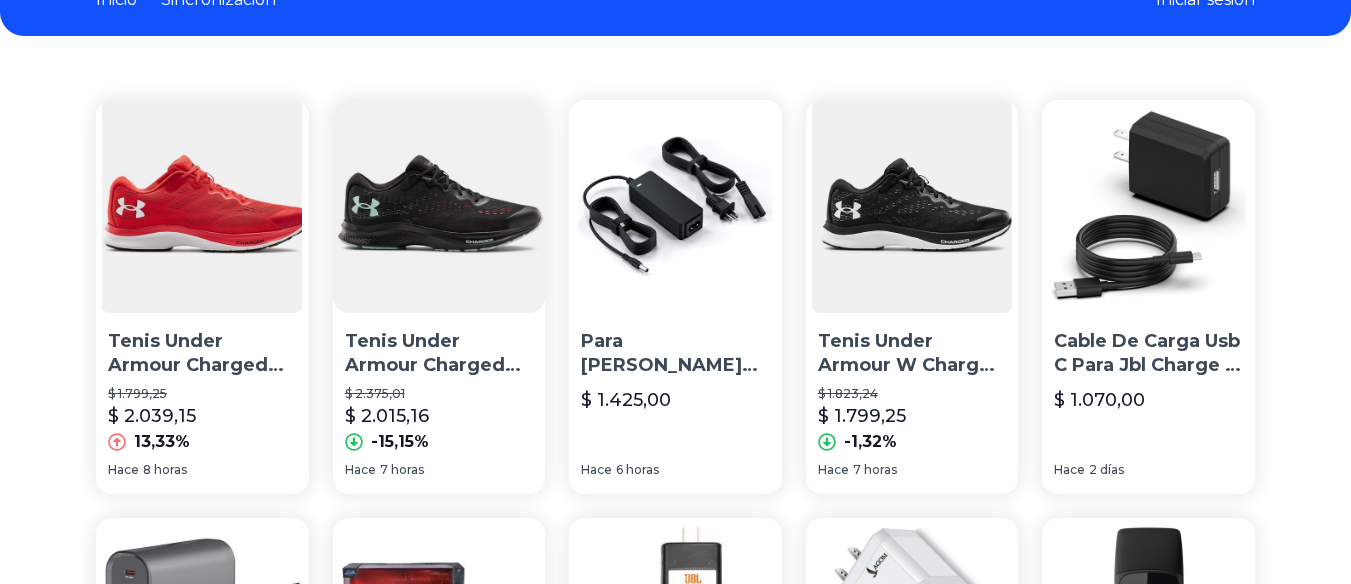 scroll, scrollTop: 0, scrollLeft: 0, axis: both 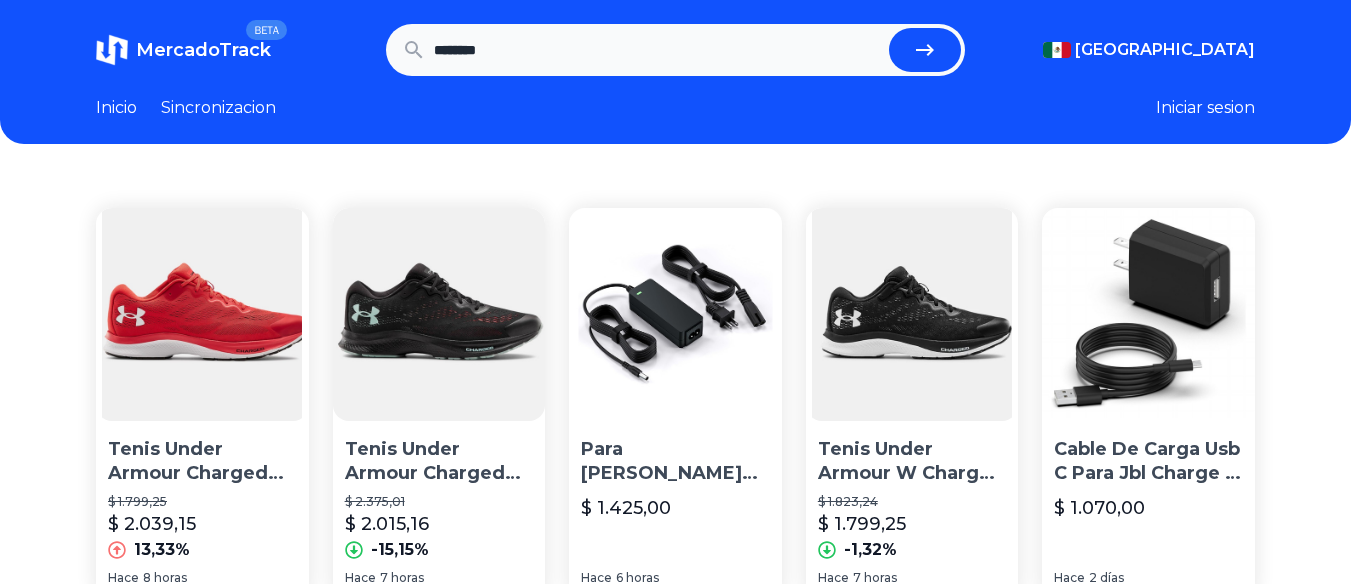 click on "********" at bounding box center [658, 50] 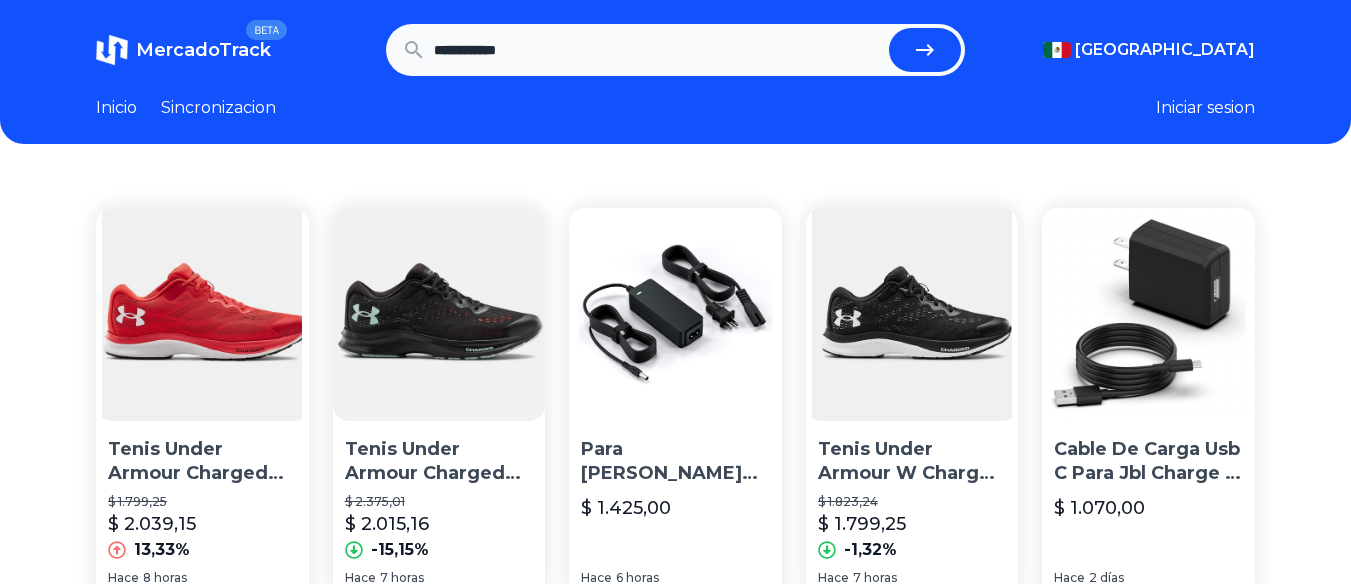 type on "**********" 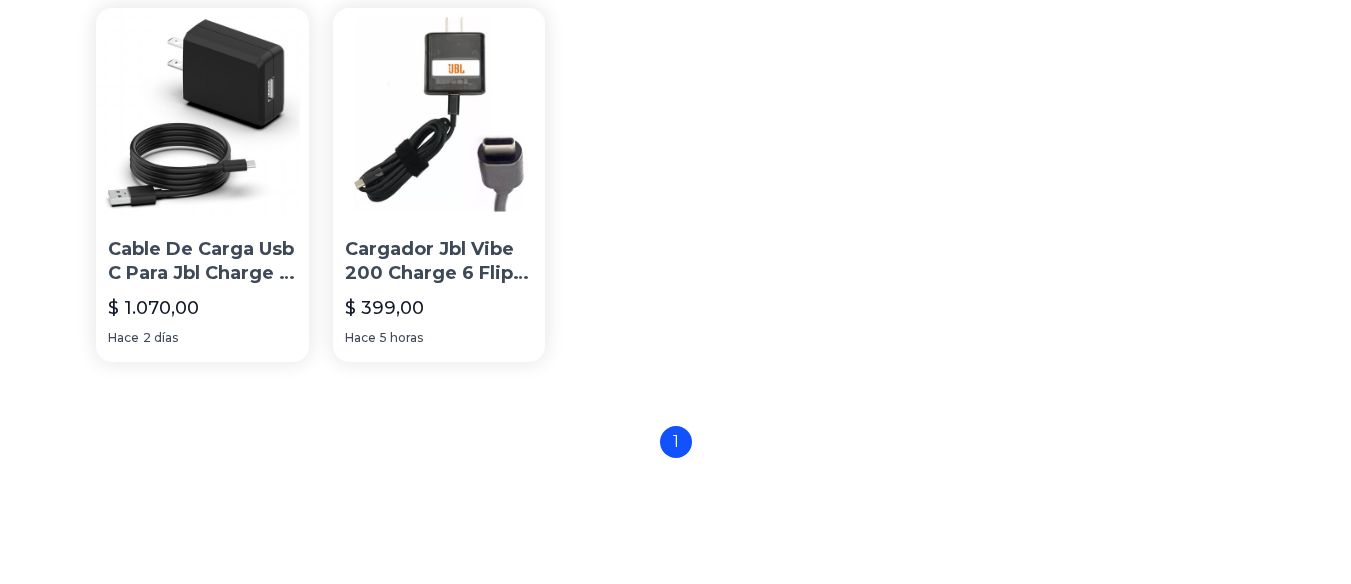 scroll, scrollTop: 0, scrollLeft: 0, axis: both 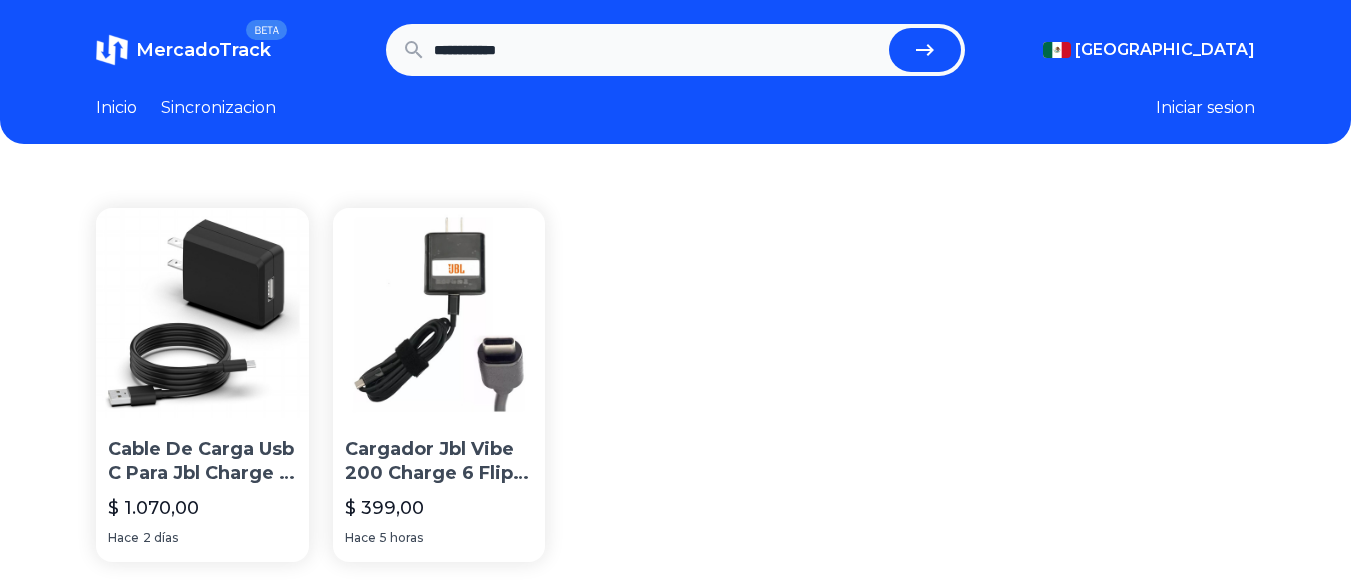 drag, startPoint x: 559, startPoint y: 55, endPoint x: 259, endPoint y: 2, distance: 304.6457 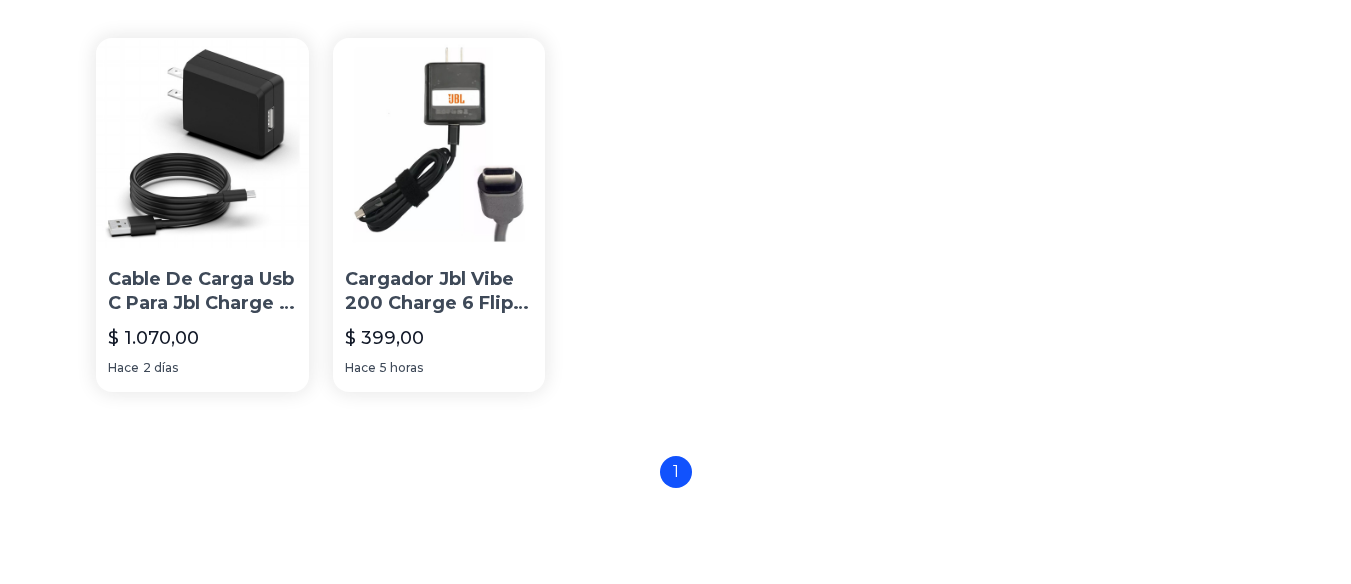 scroll, scrollTop: 0, scrollLeft: 0, axis: both 